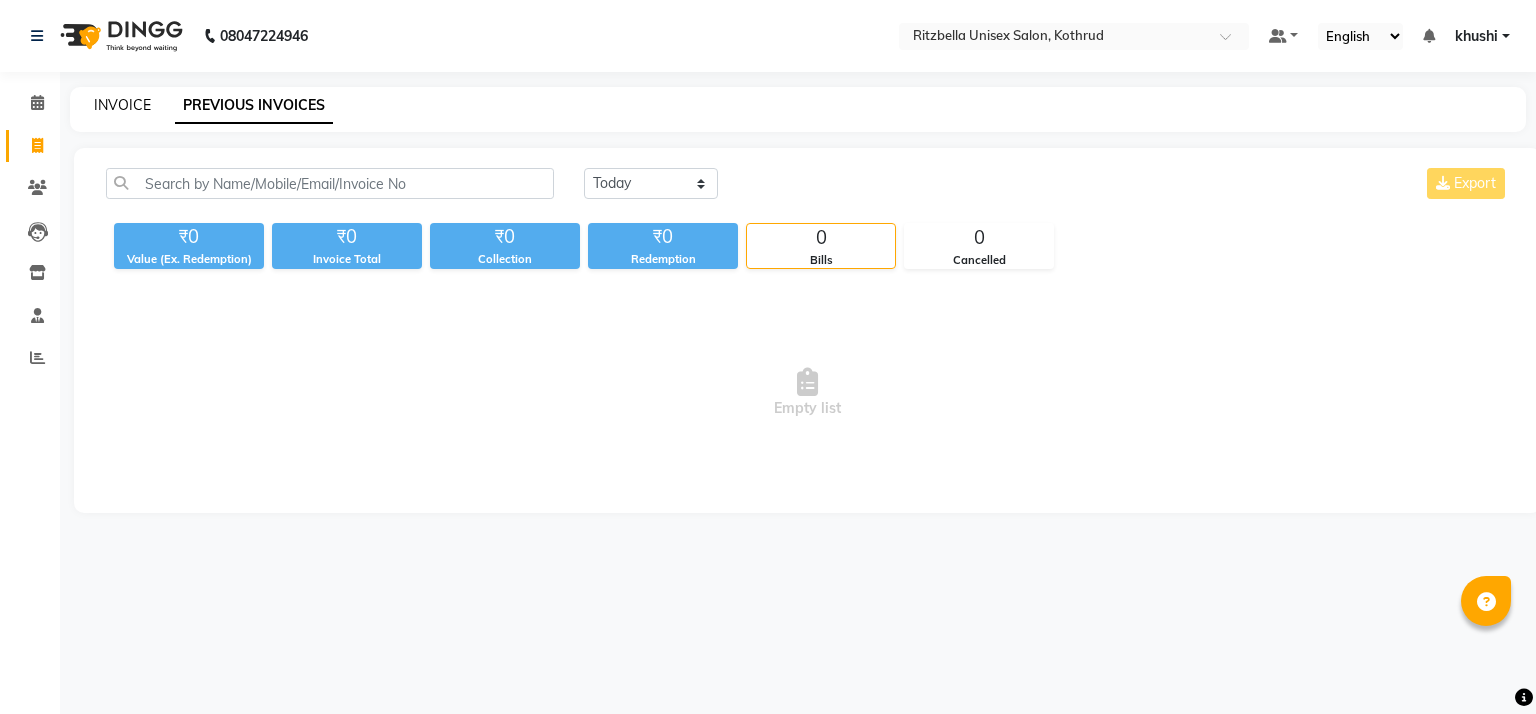 scroll, scrollTop: 0, scrollLeft: 0, axis: both 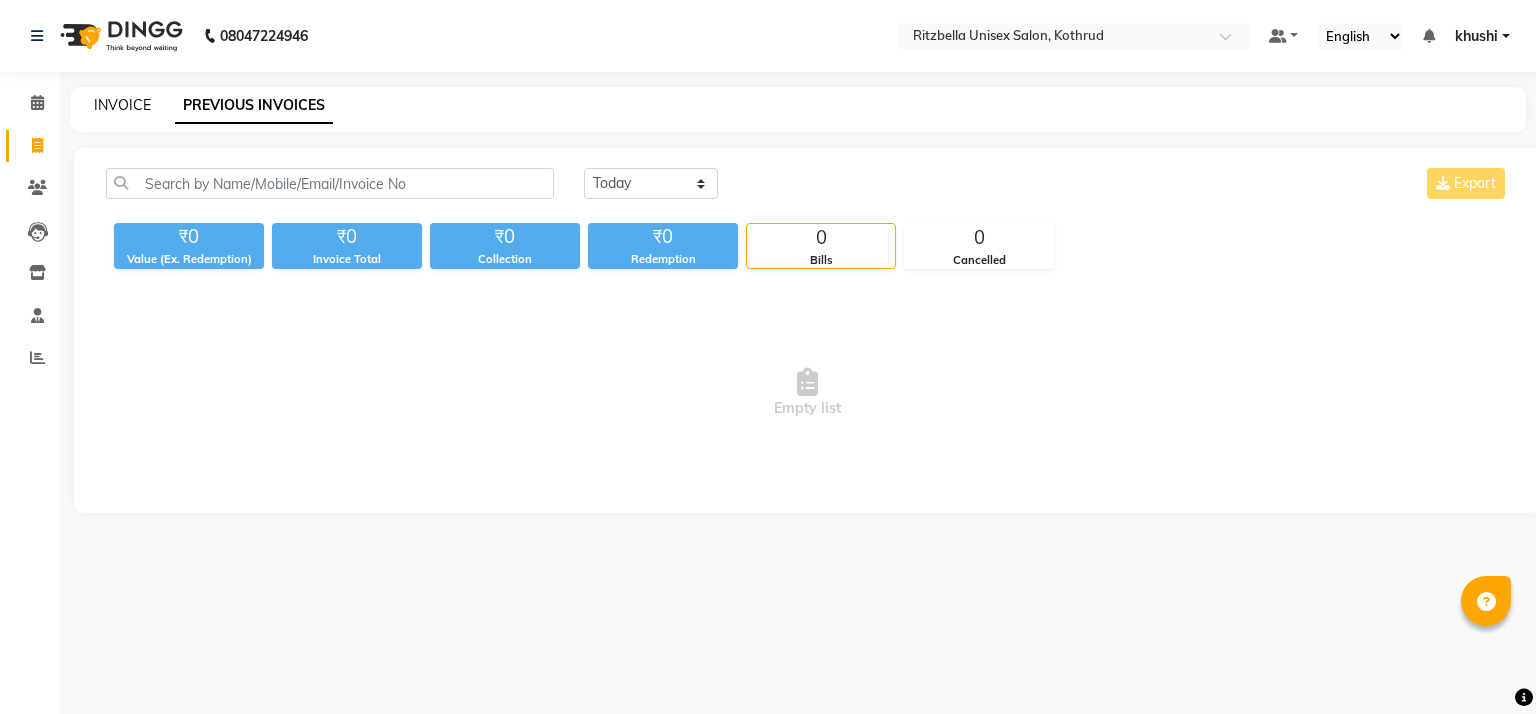 click on "INVOICE" 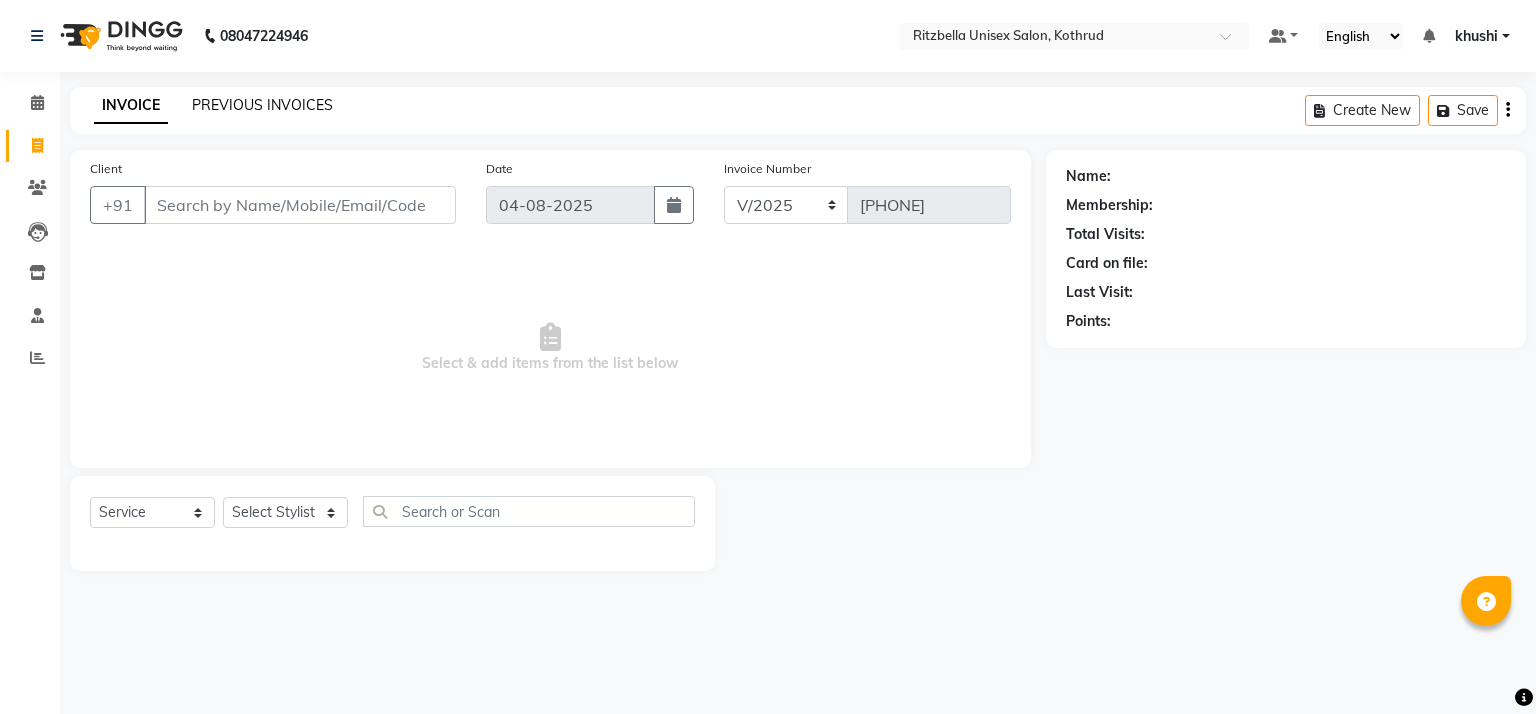 click on "PREVIOUS INVOICES" 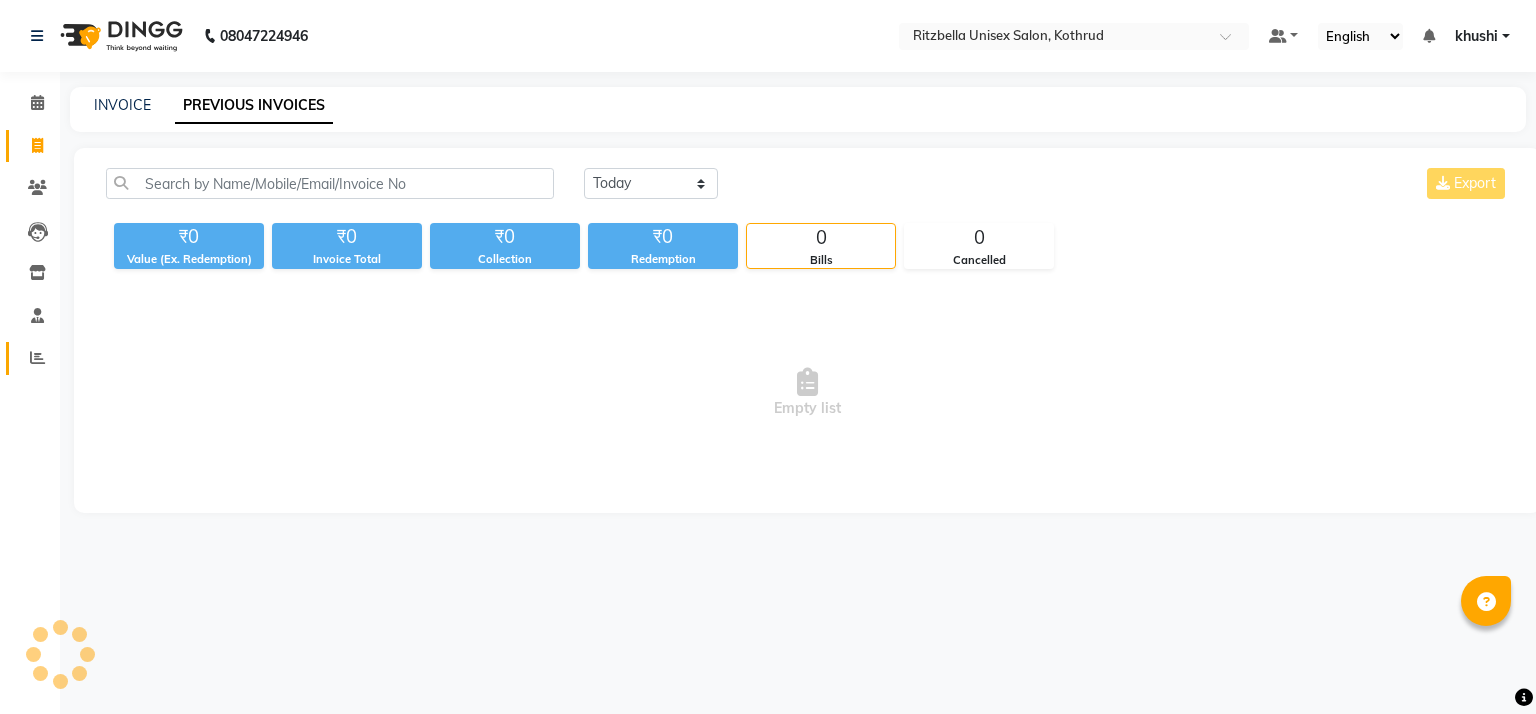click on "Reports" 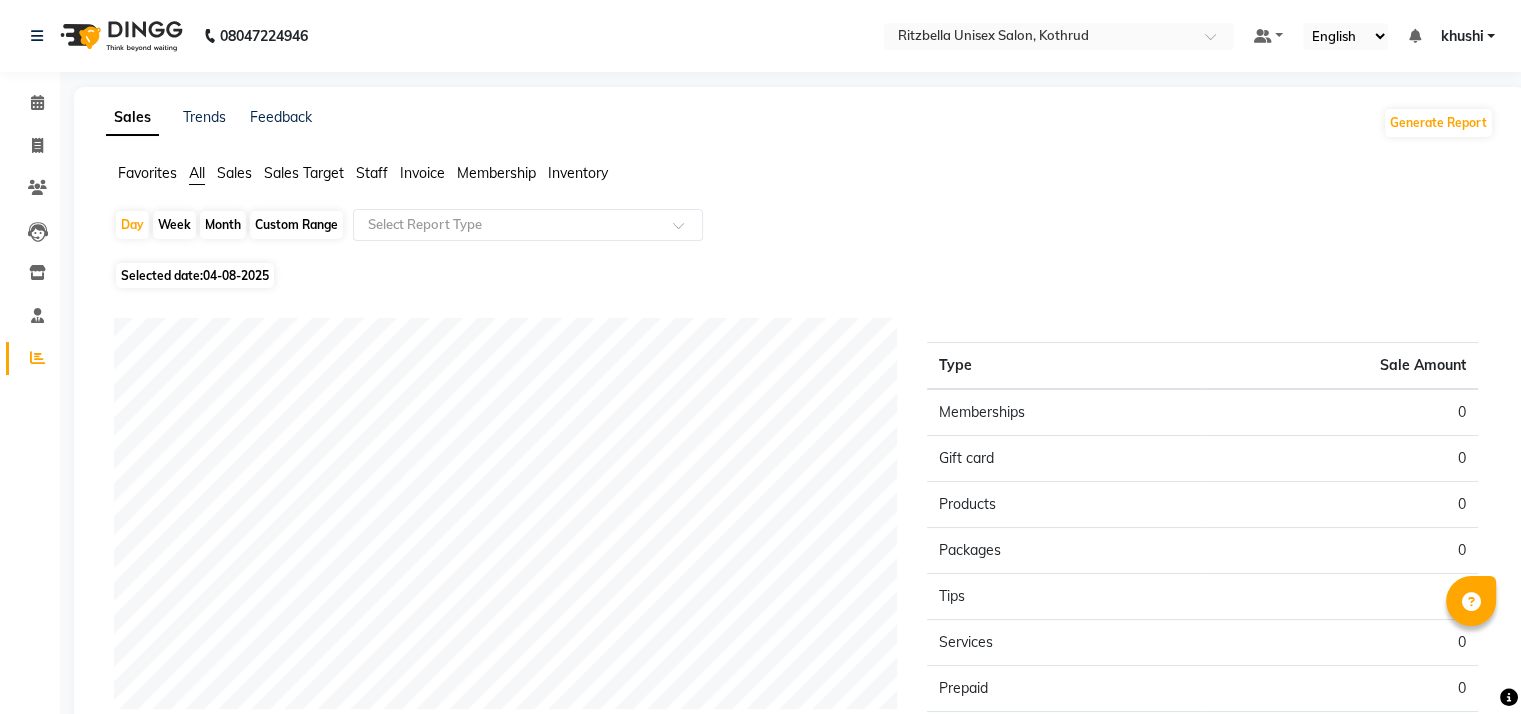 click on "Month" 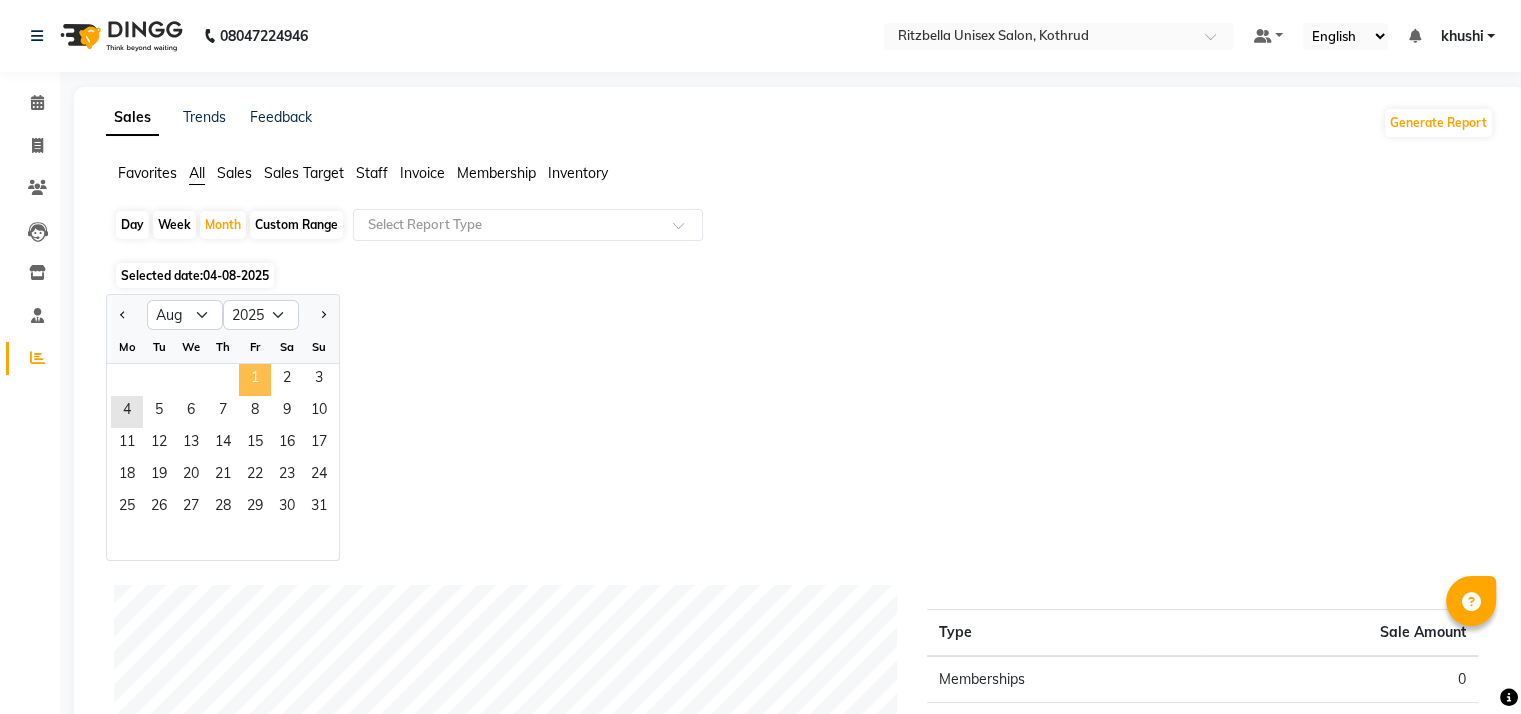 click on "1" 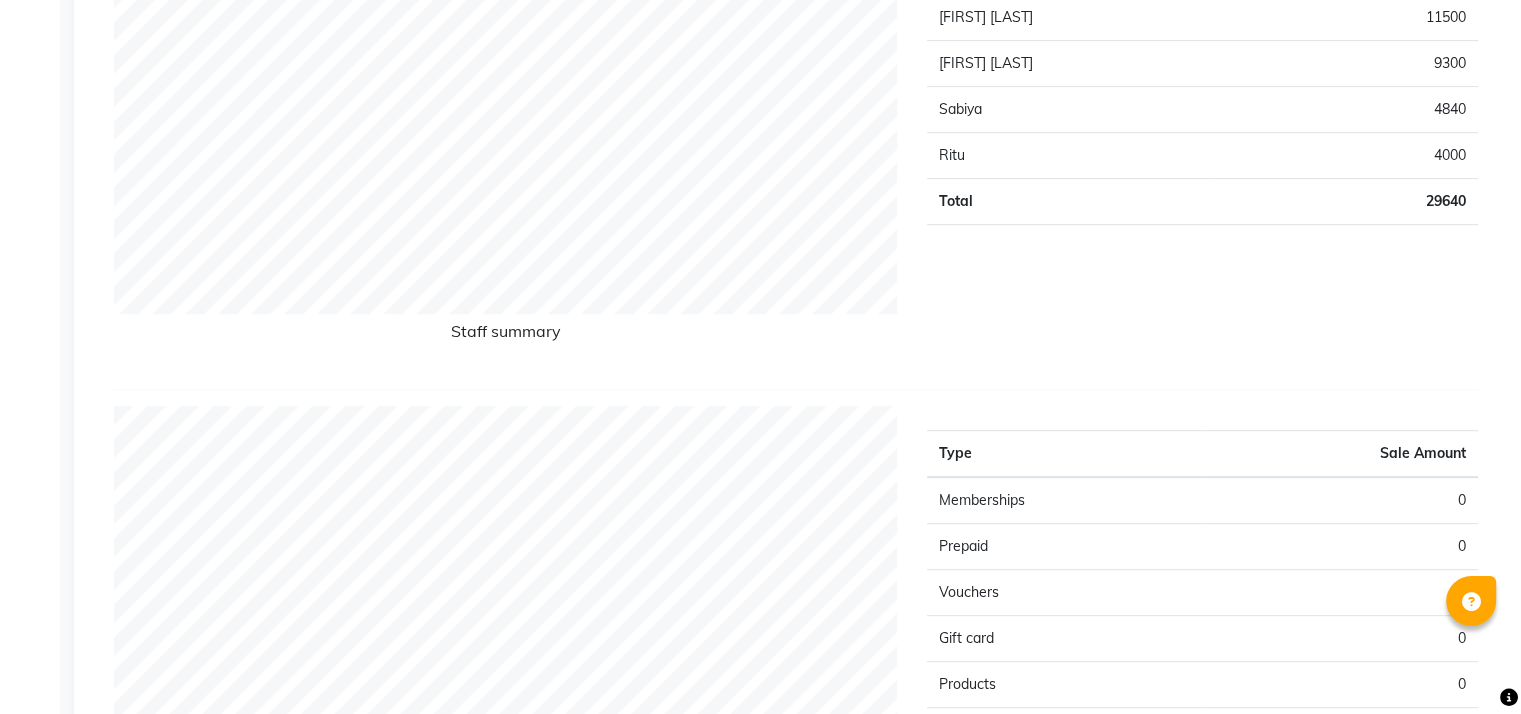scroll, scrollTop: 0, scrollLeft: 0, axis: both 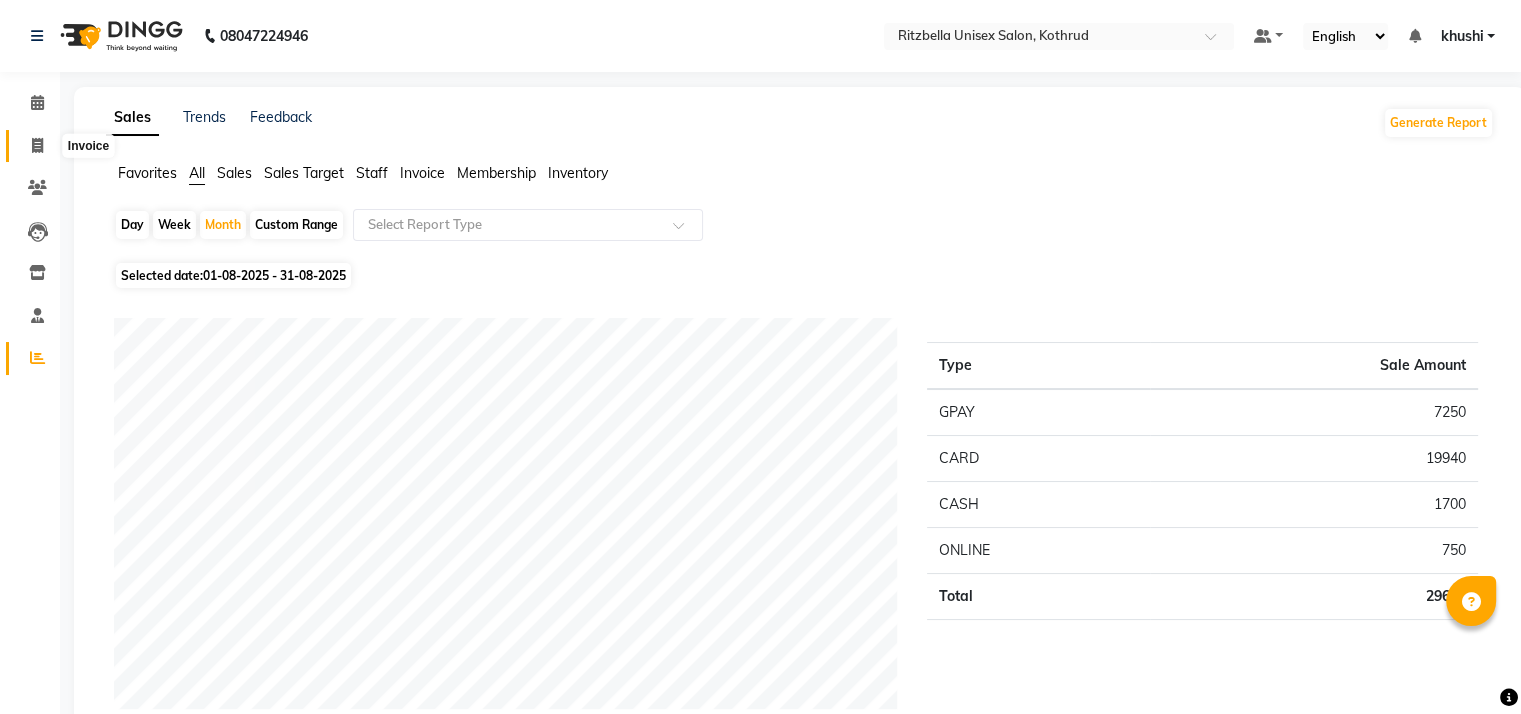 click 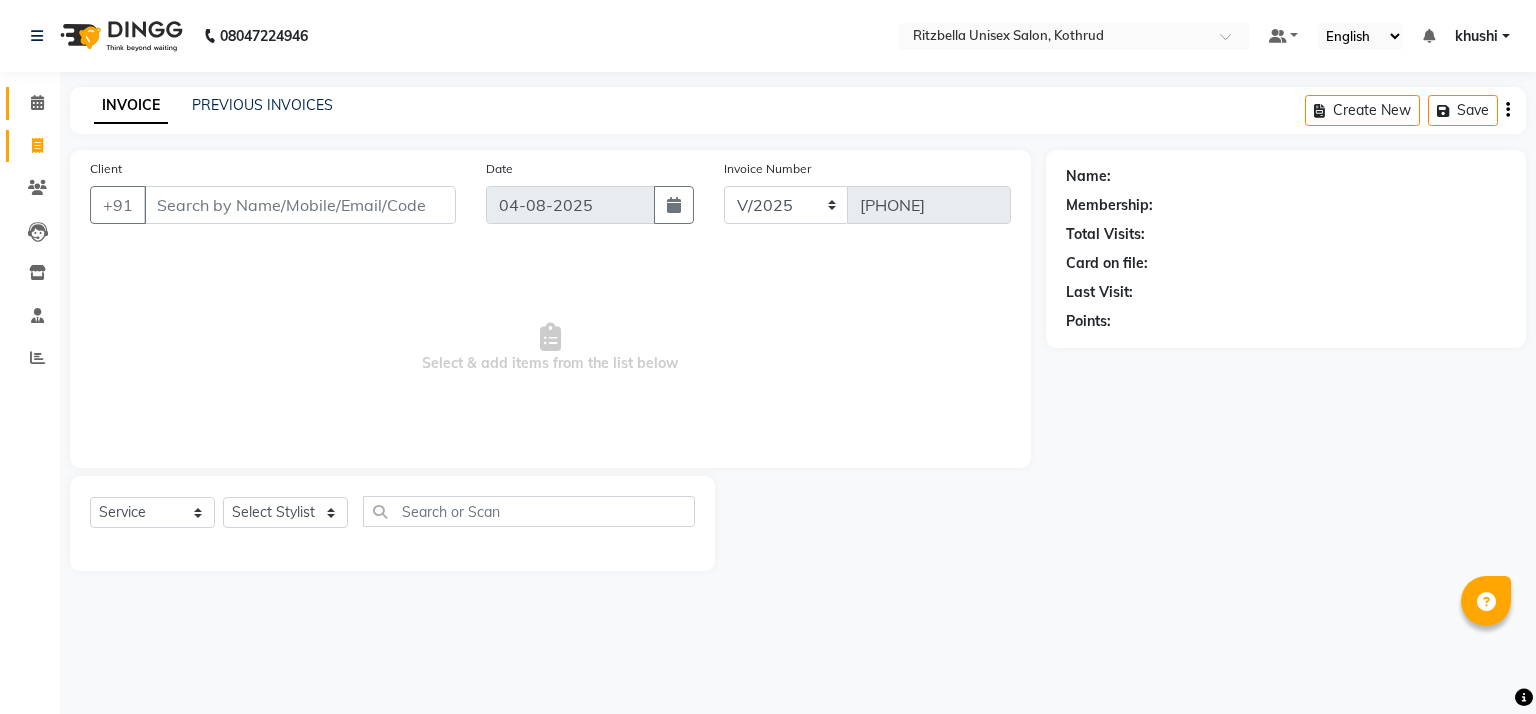 click 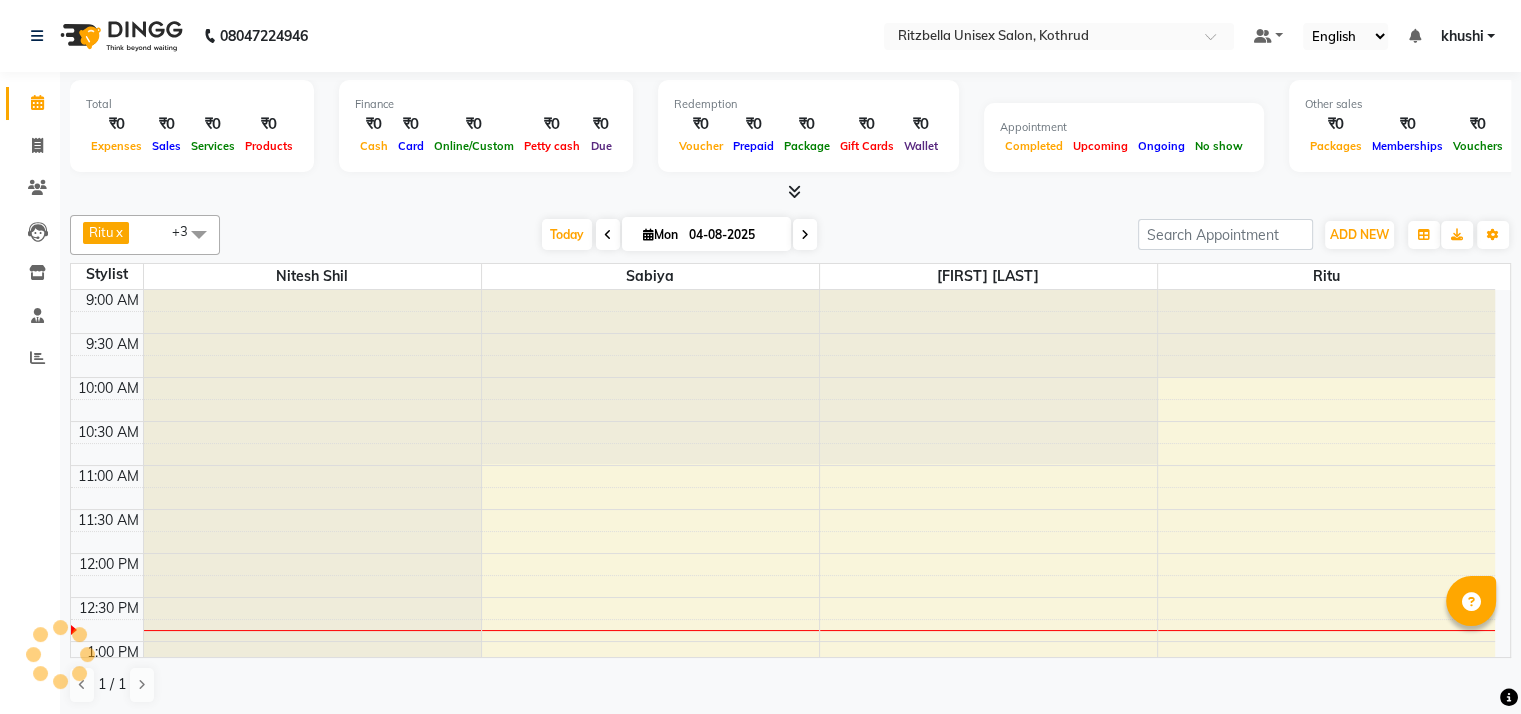 scroll, scrollTop: 0, scrollLeft: 0, axis: both 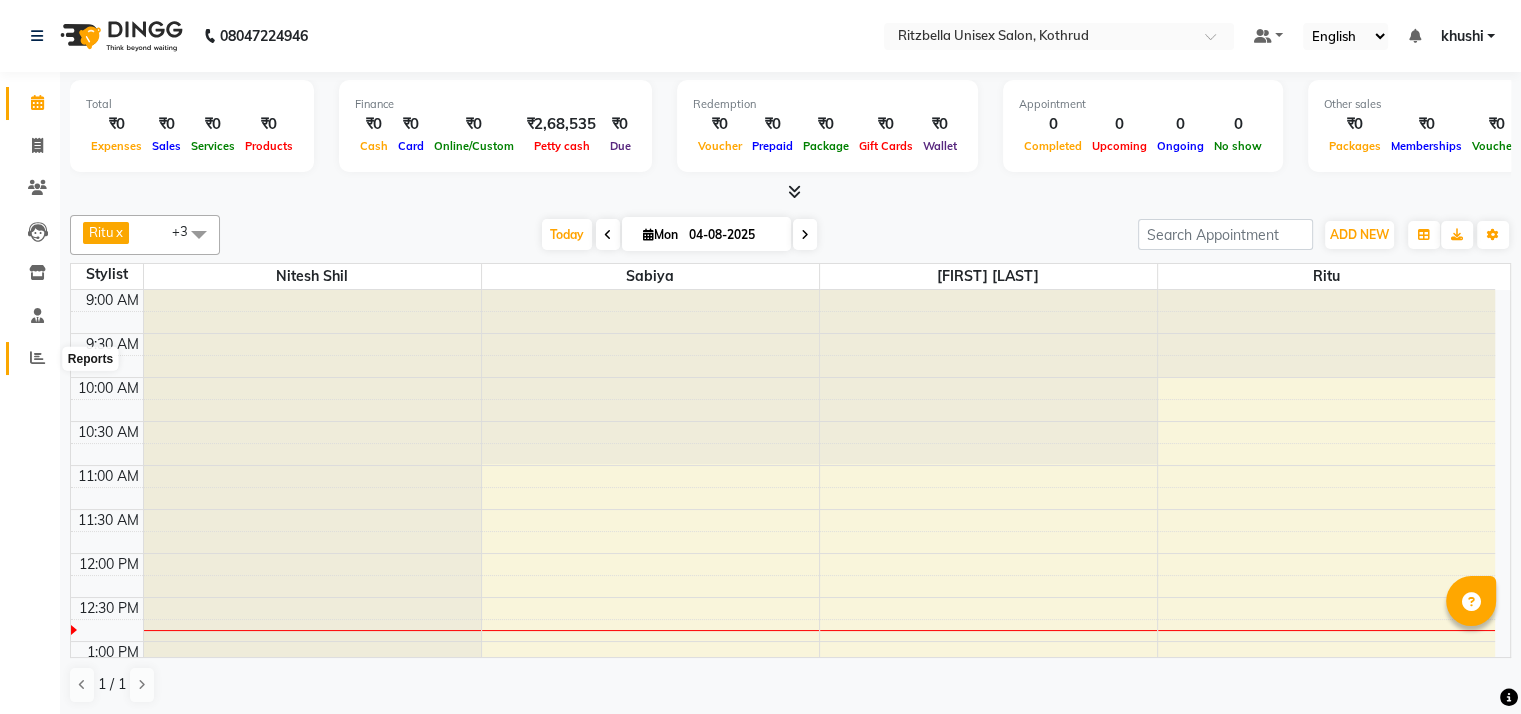 click 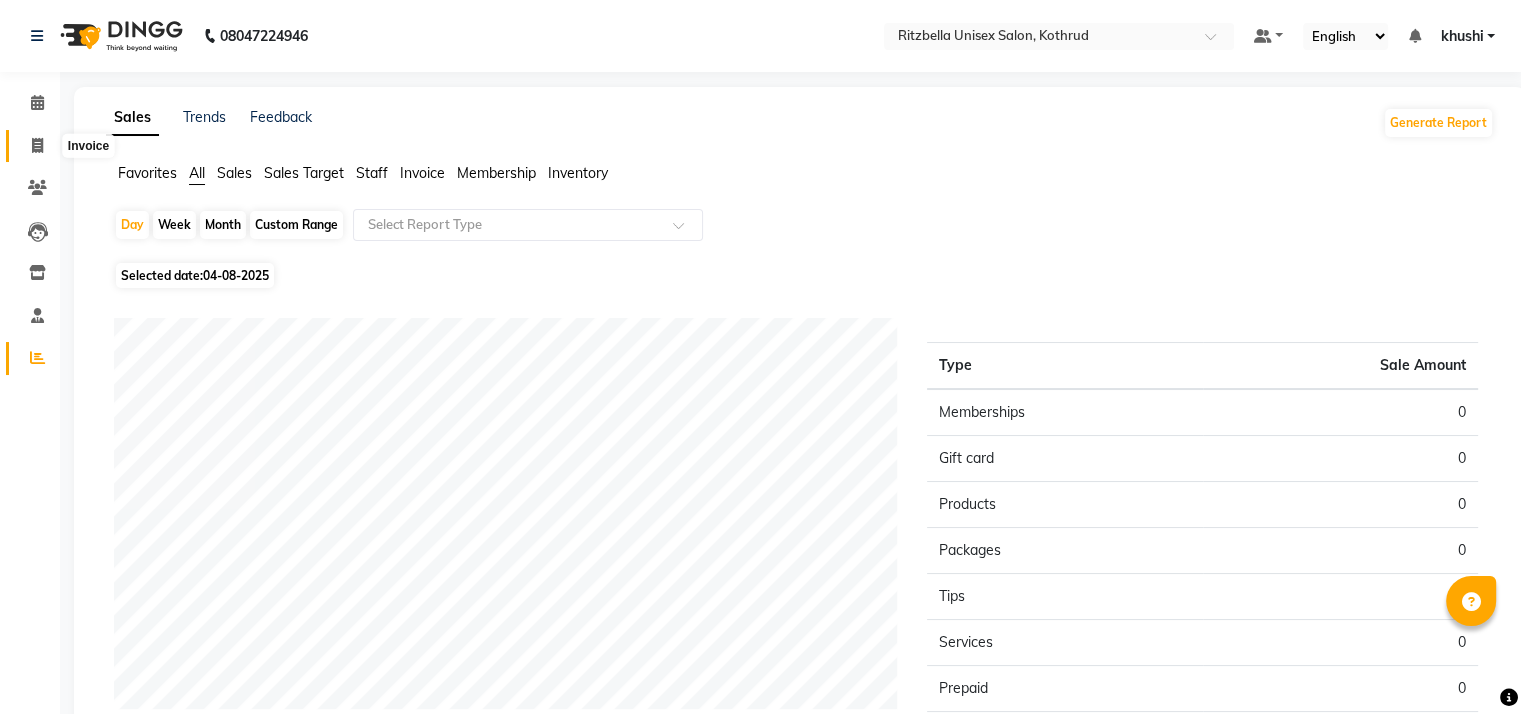 click 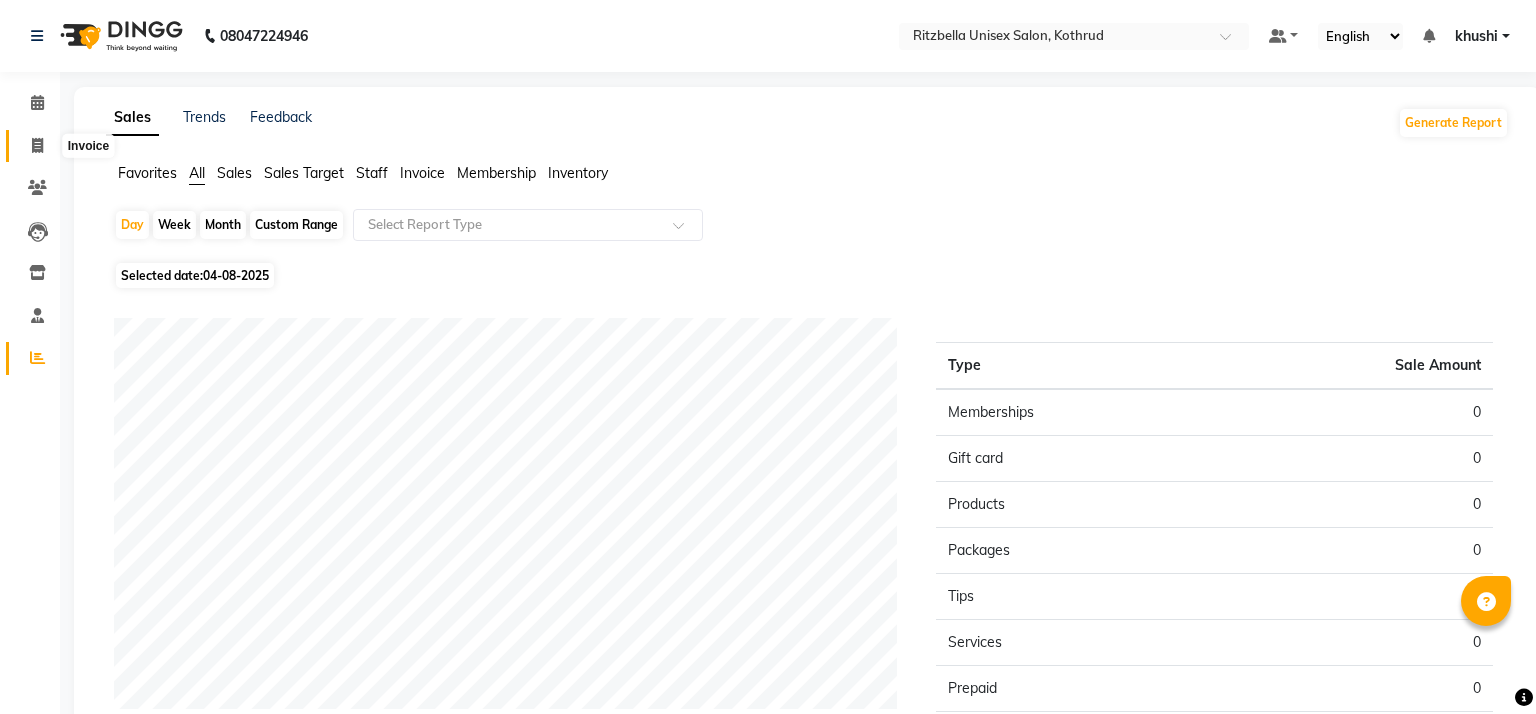 select on "[PHONE]" 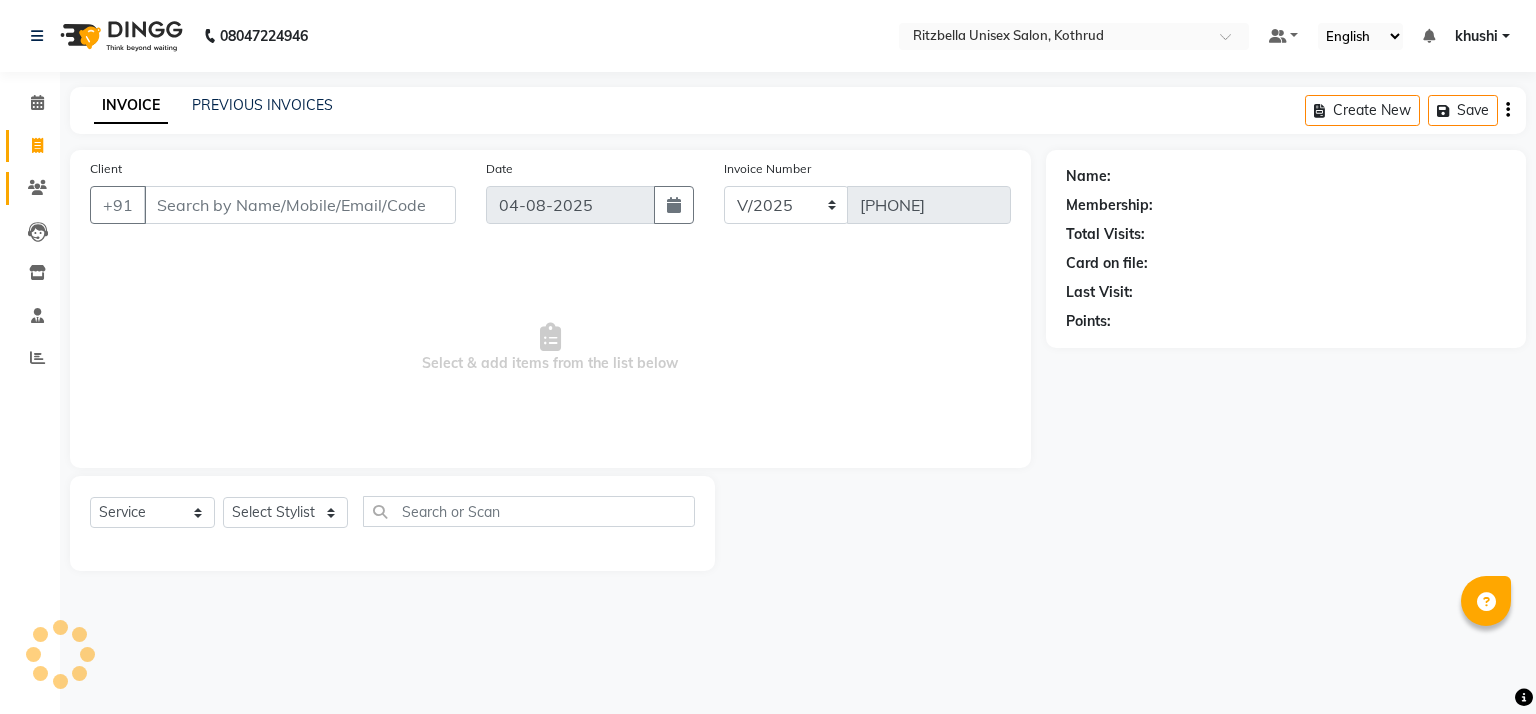 click on "Clients" 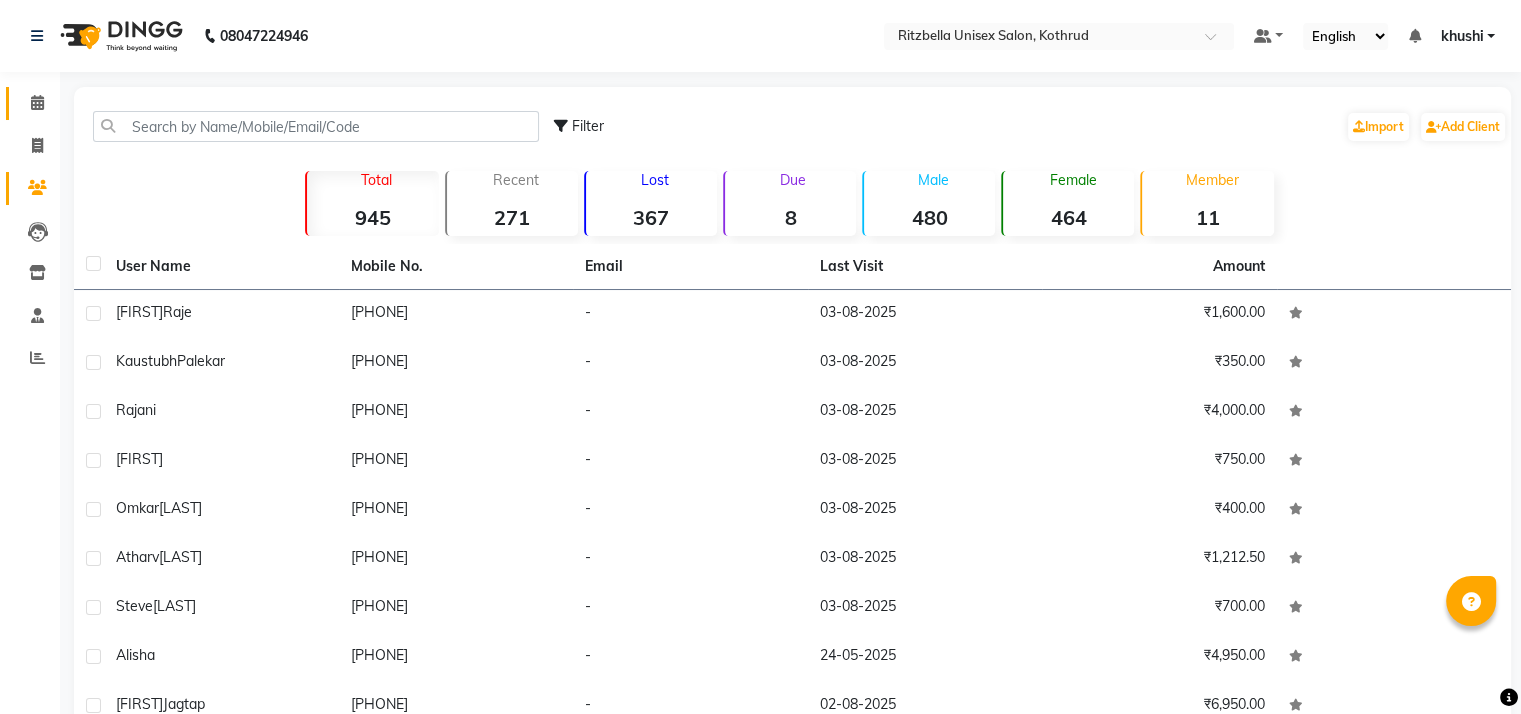 click on "Calendar" 